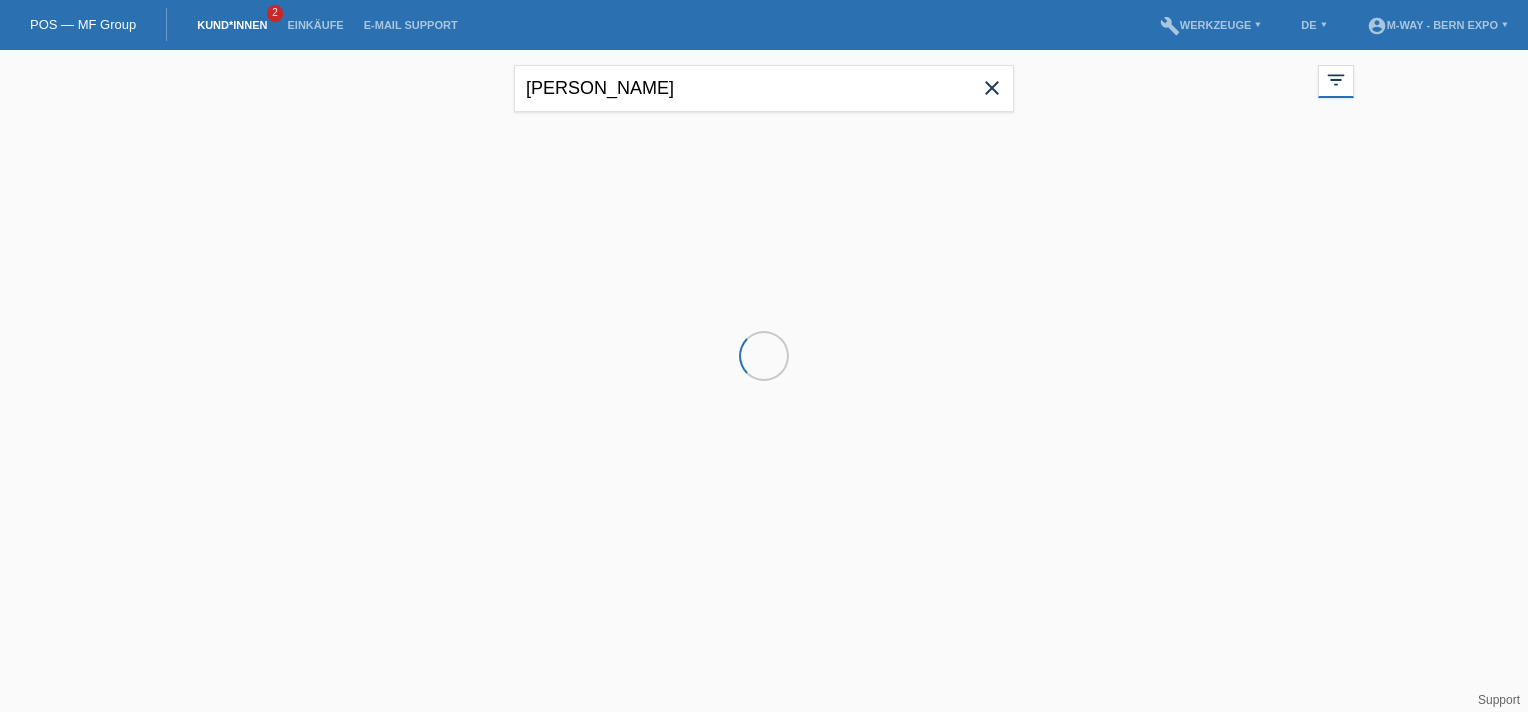 scroll, scrollTop: 0, scrollLeft: 0, axis: both 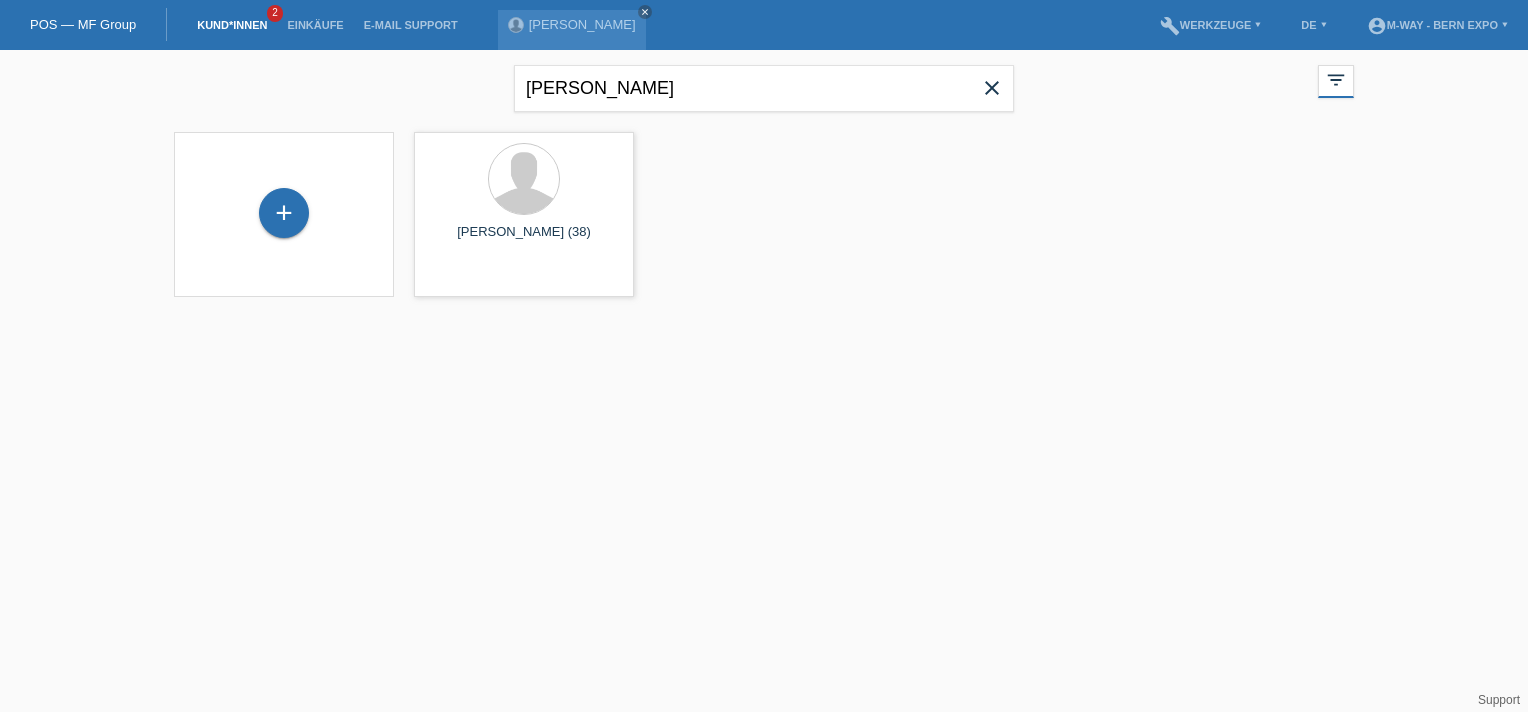 click on "Kund*innen
2" at bounding box center [232, 25] 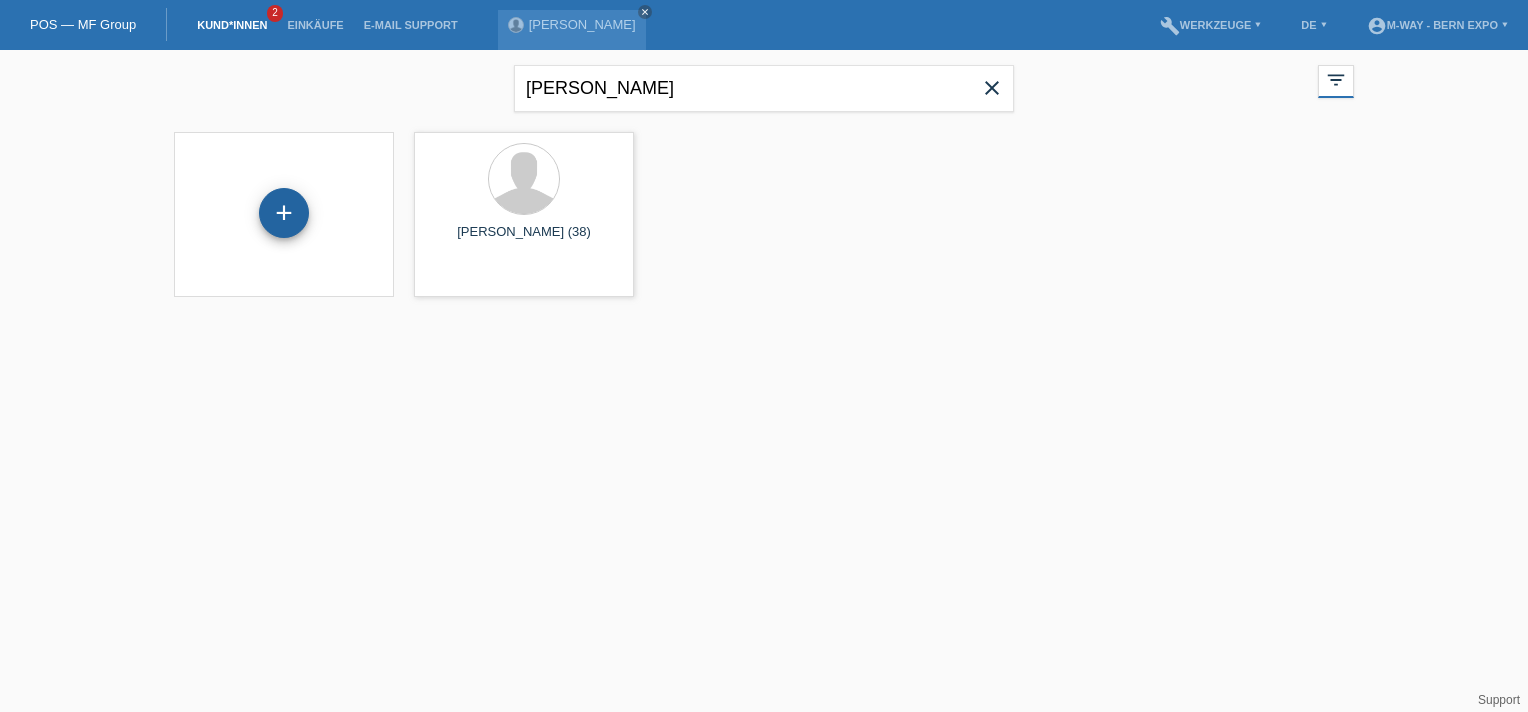 click on "+" at bounding box center [284, 213] 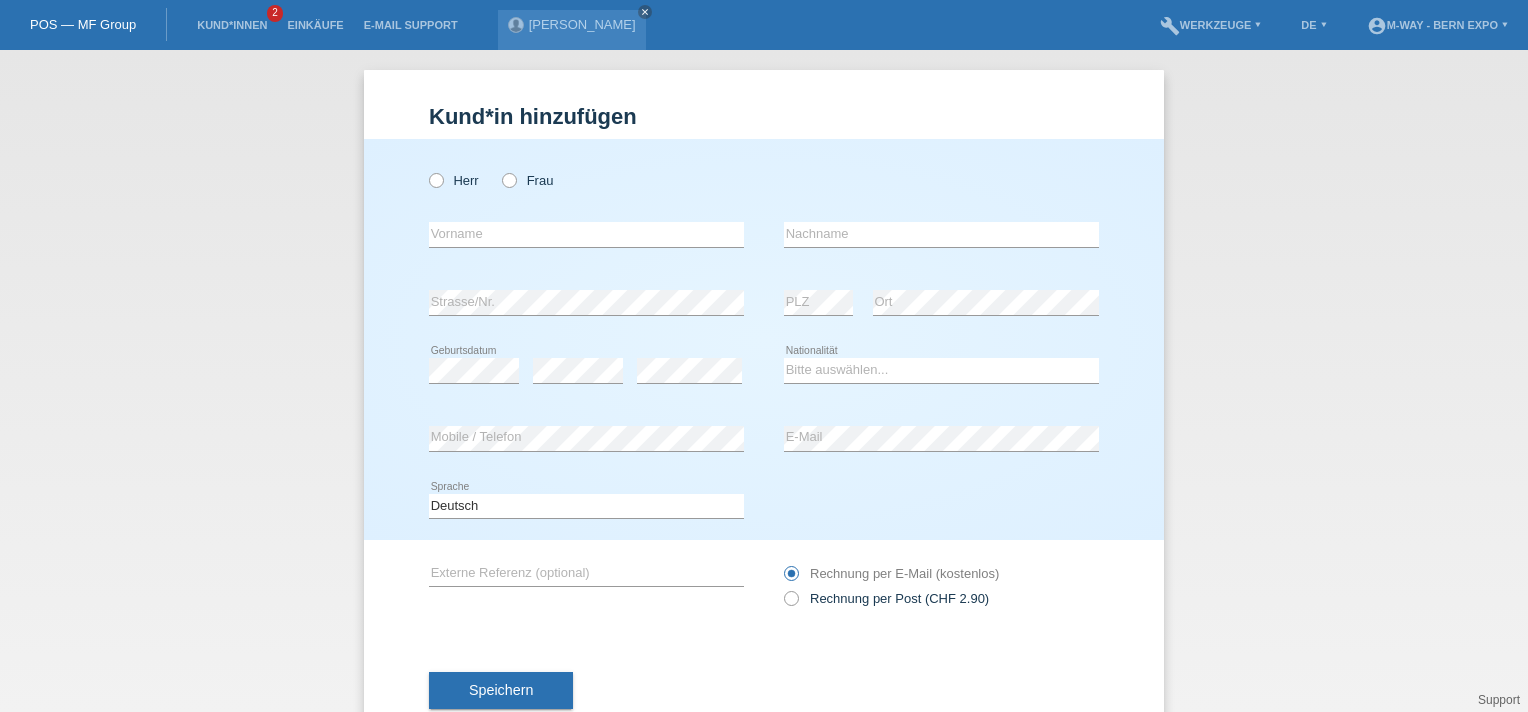 scroll, scrollTop: 0, scrollLeft: 0, axis: both 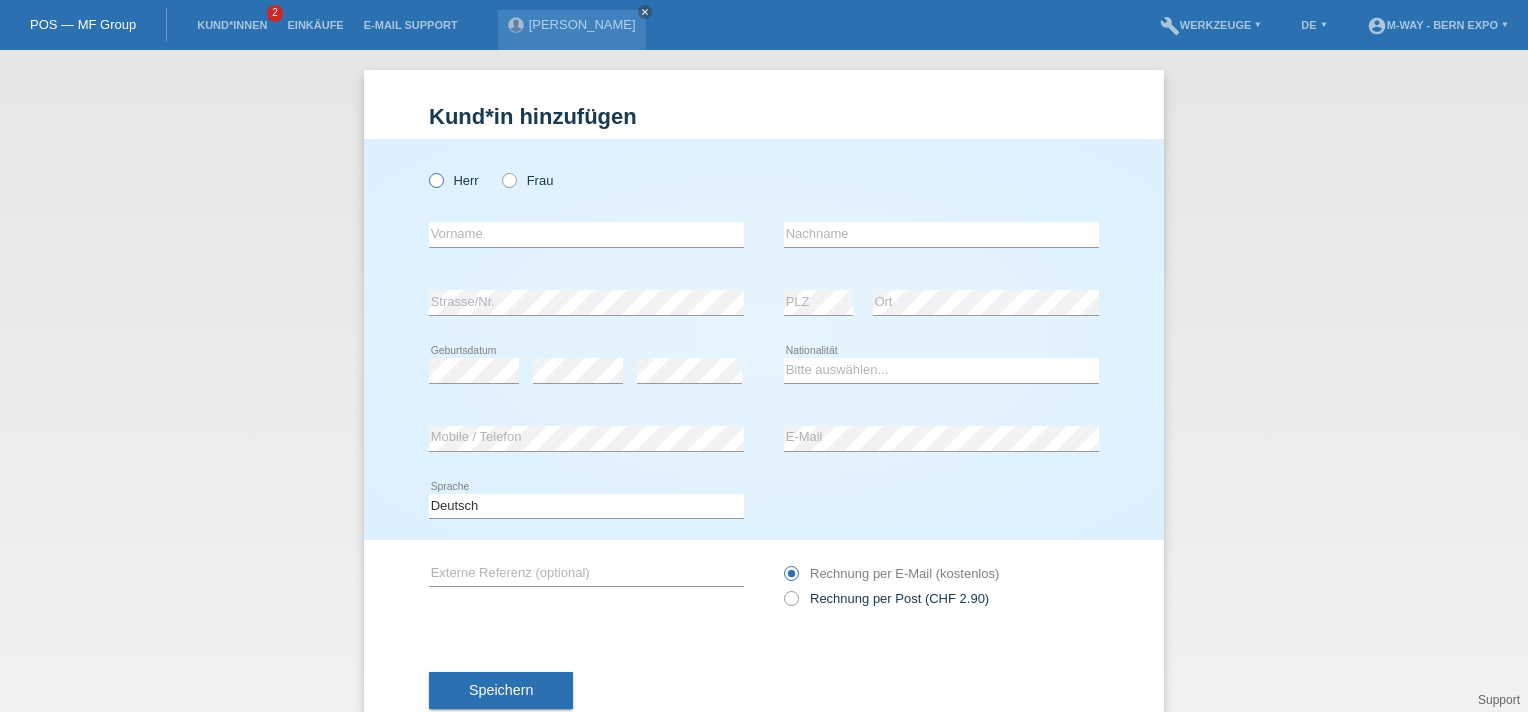 click on "Herr" at bounding box center [454, 180] 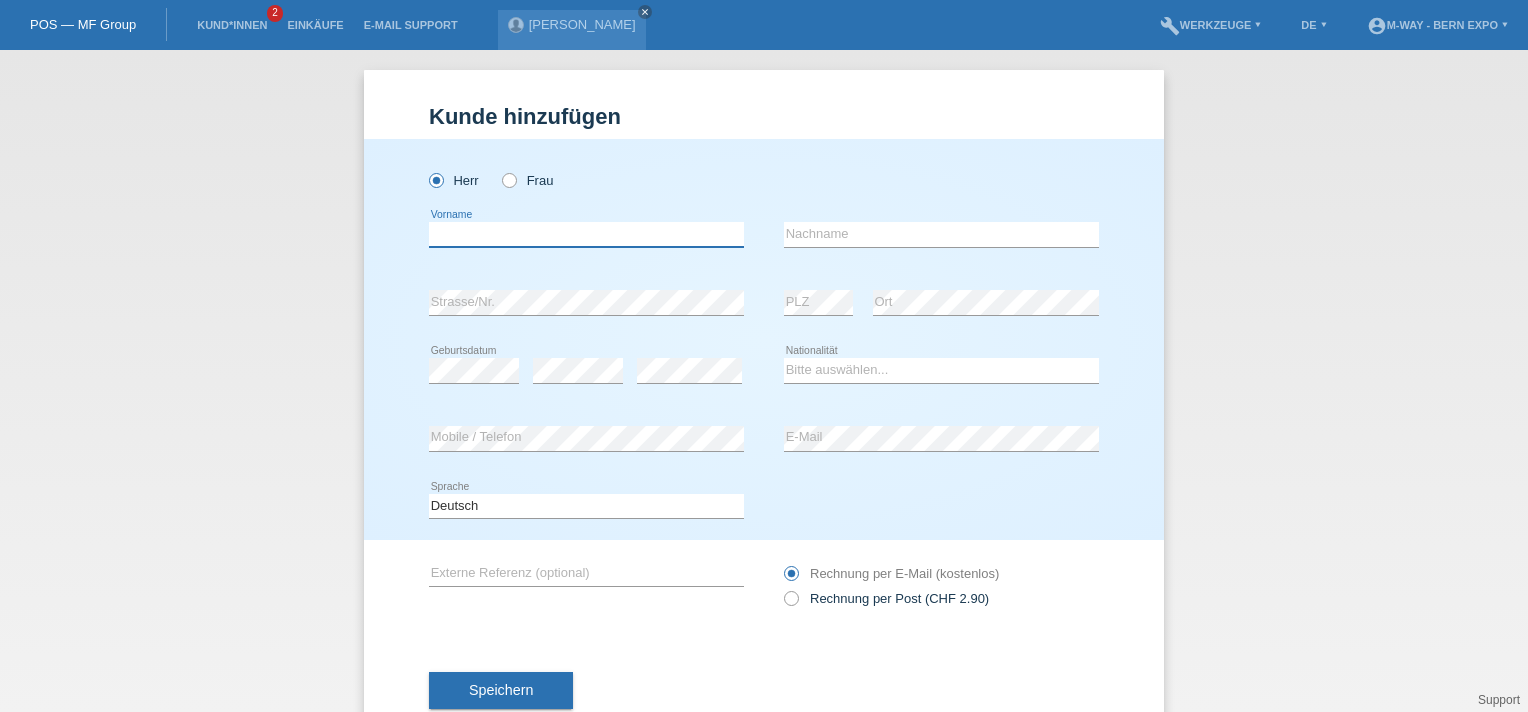 click at bounding box center (586, 234) 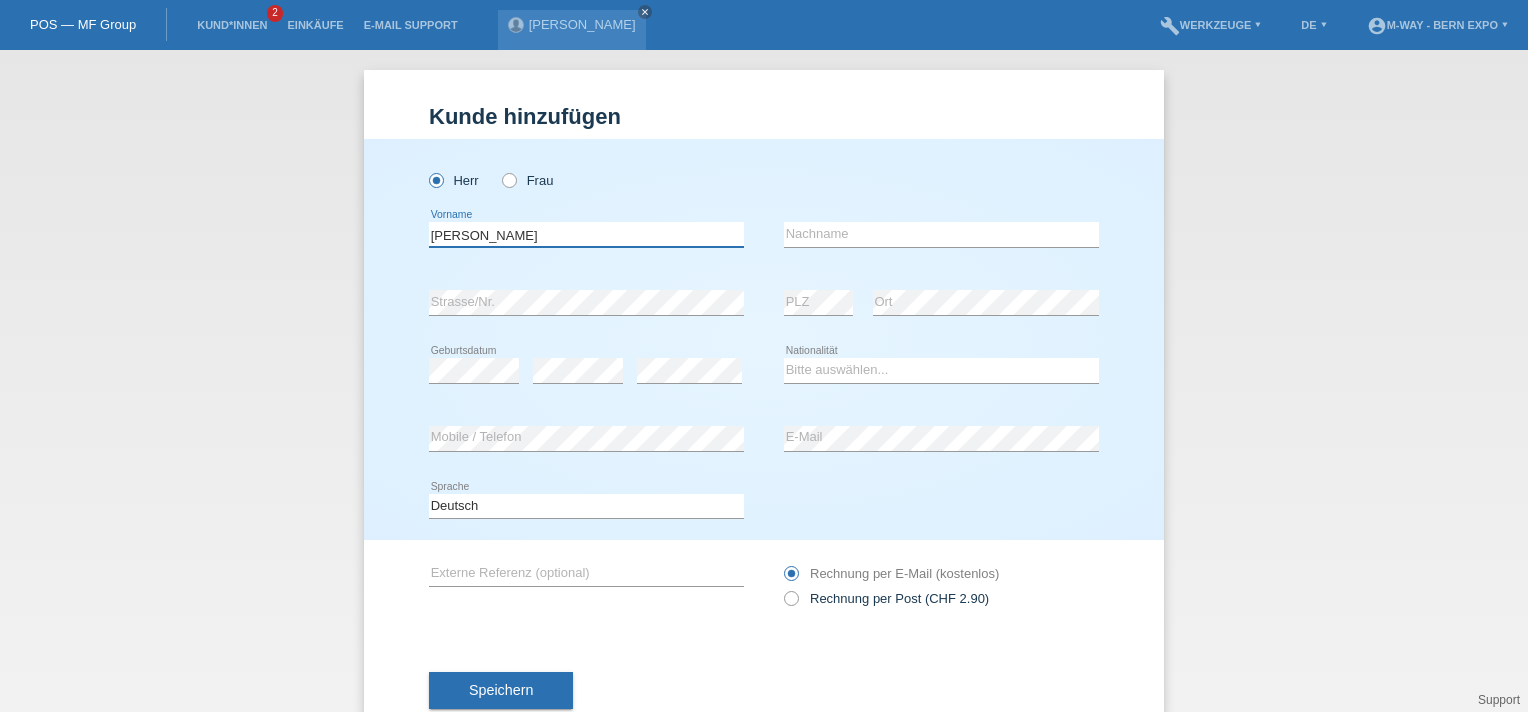 type on "Ingo Jan" 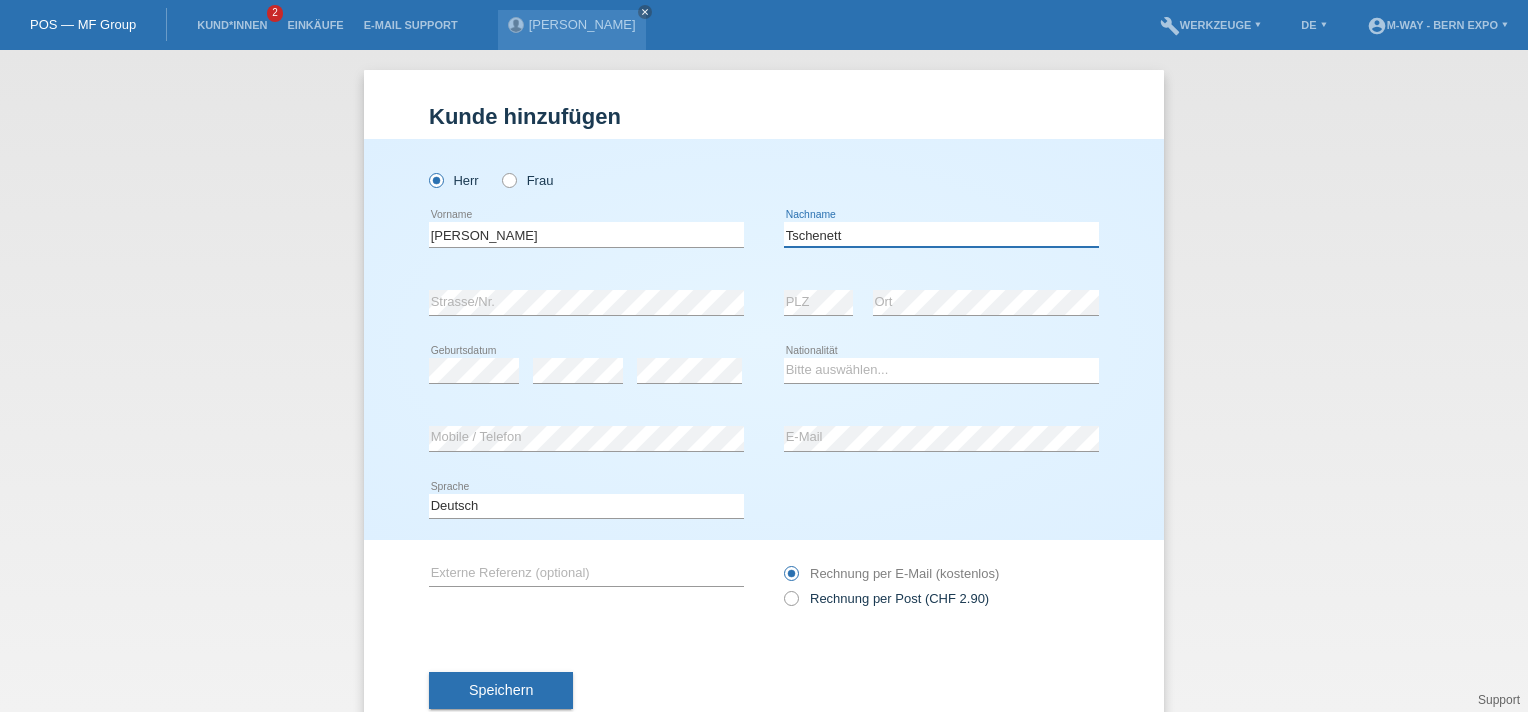 type on "Tschenett" 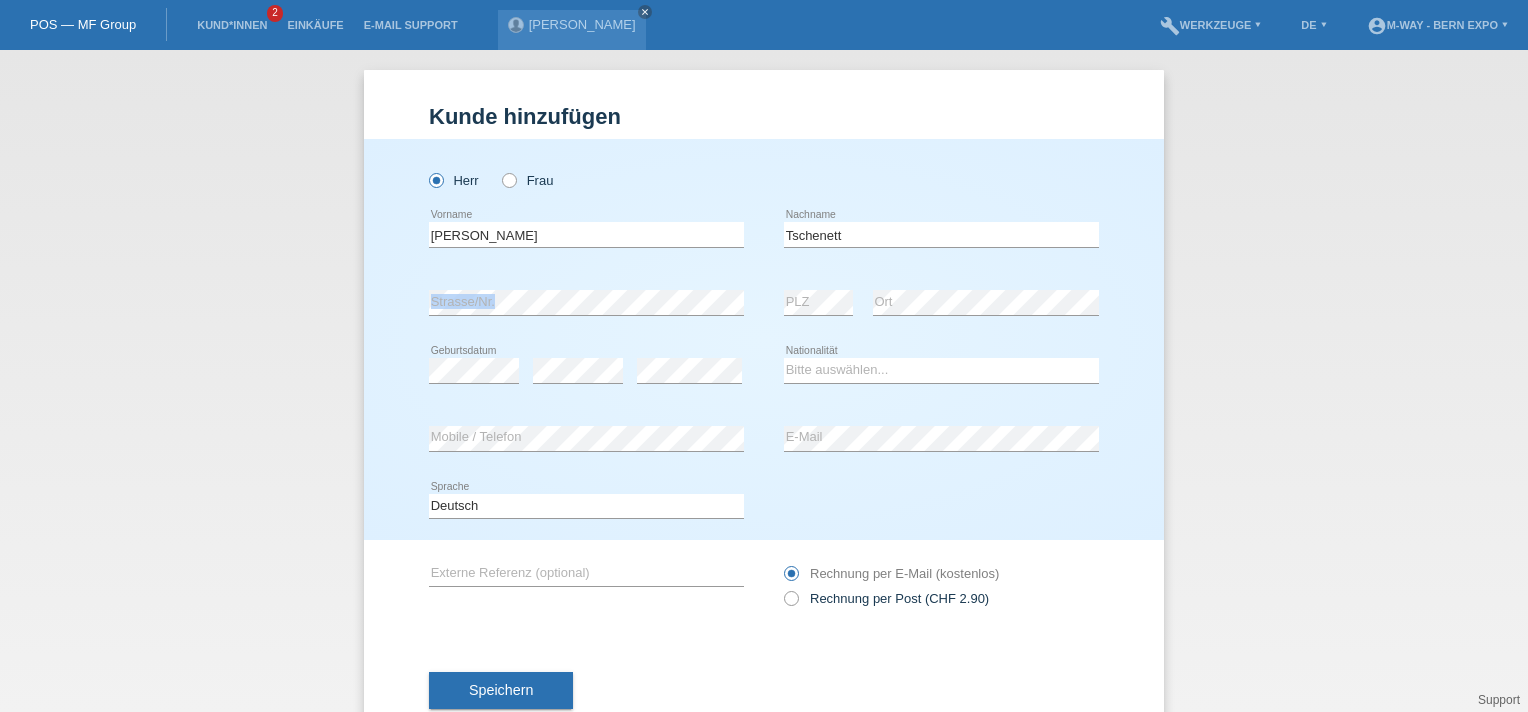 click on "error
Strasse/Nr." at bounding box center (586, 303) 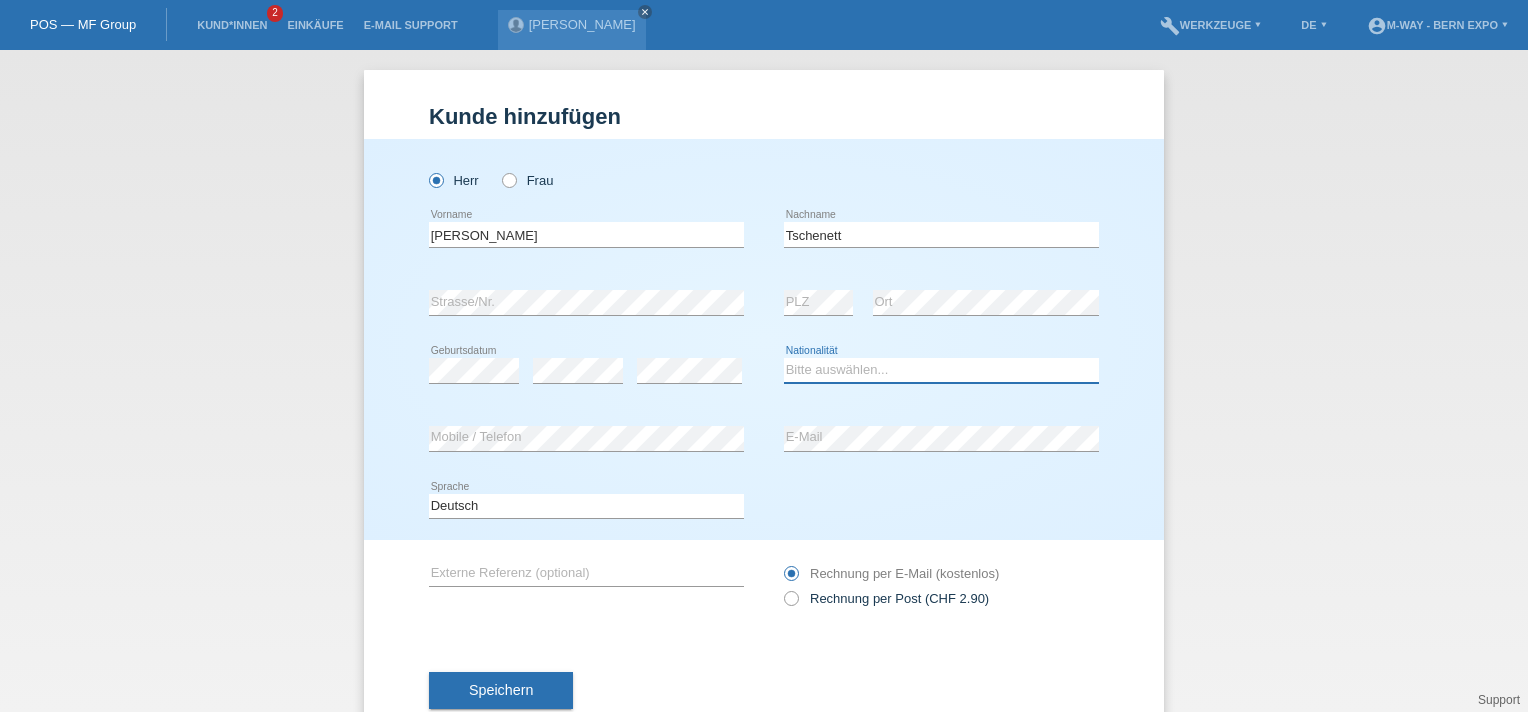 click on "Bitte auswählen...
Schweiz
Deutschland
Liechtenstein
Österreich
------------
Afghanistan
Ägypten
Åland
Albanien
Algerien" at bounding box center [941, 370] 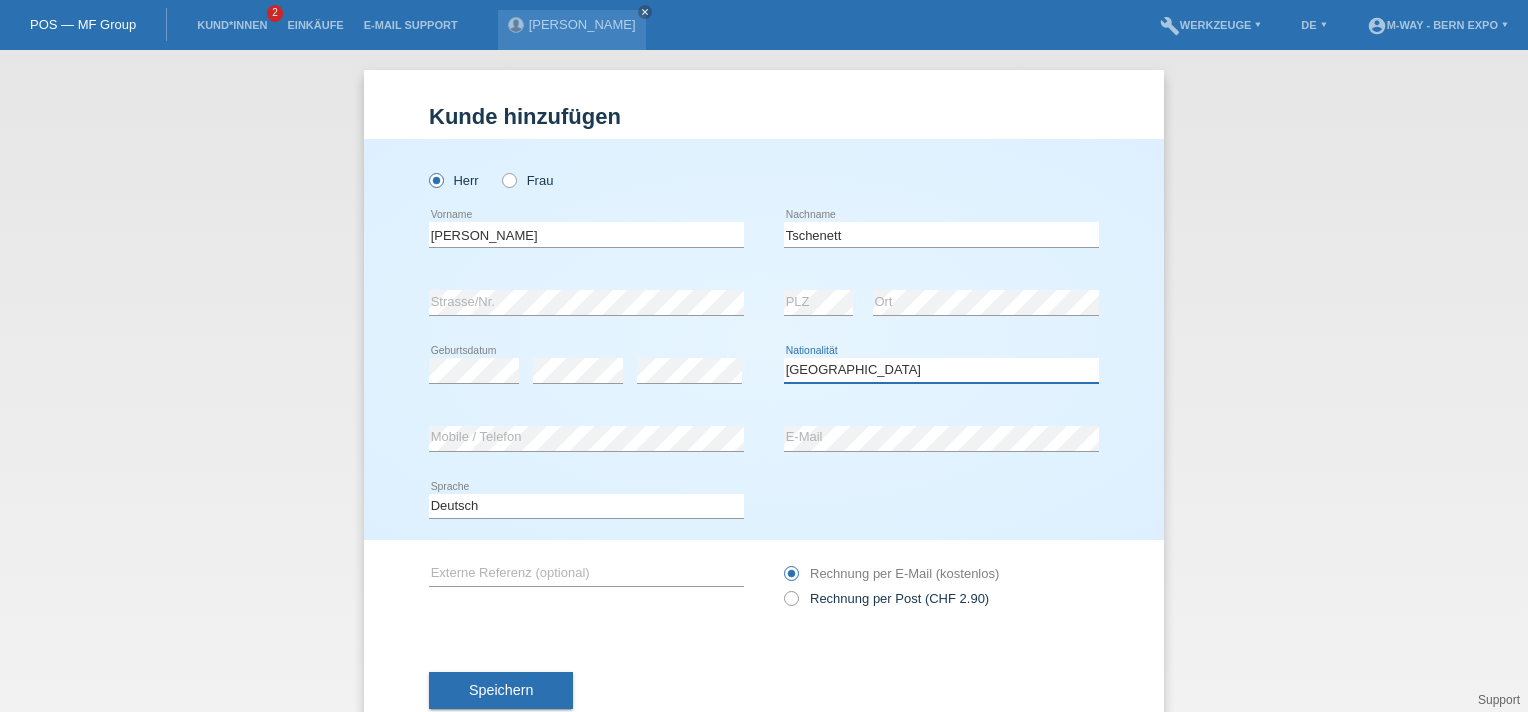 click on "Bitte auswählen...
Schweiz
Deutschland
Liechtenstein
Österreich
------------
Afghanistan
Ägypten
Åland
Albanien
Algerien" at bounding box center [941, 370] 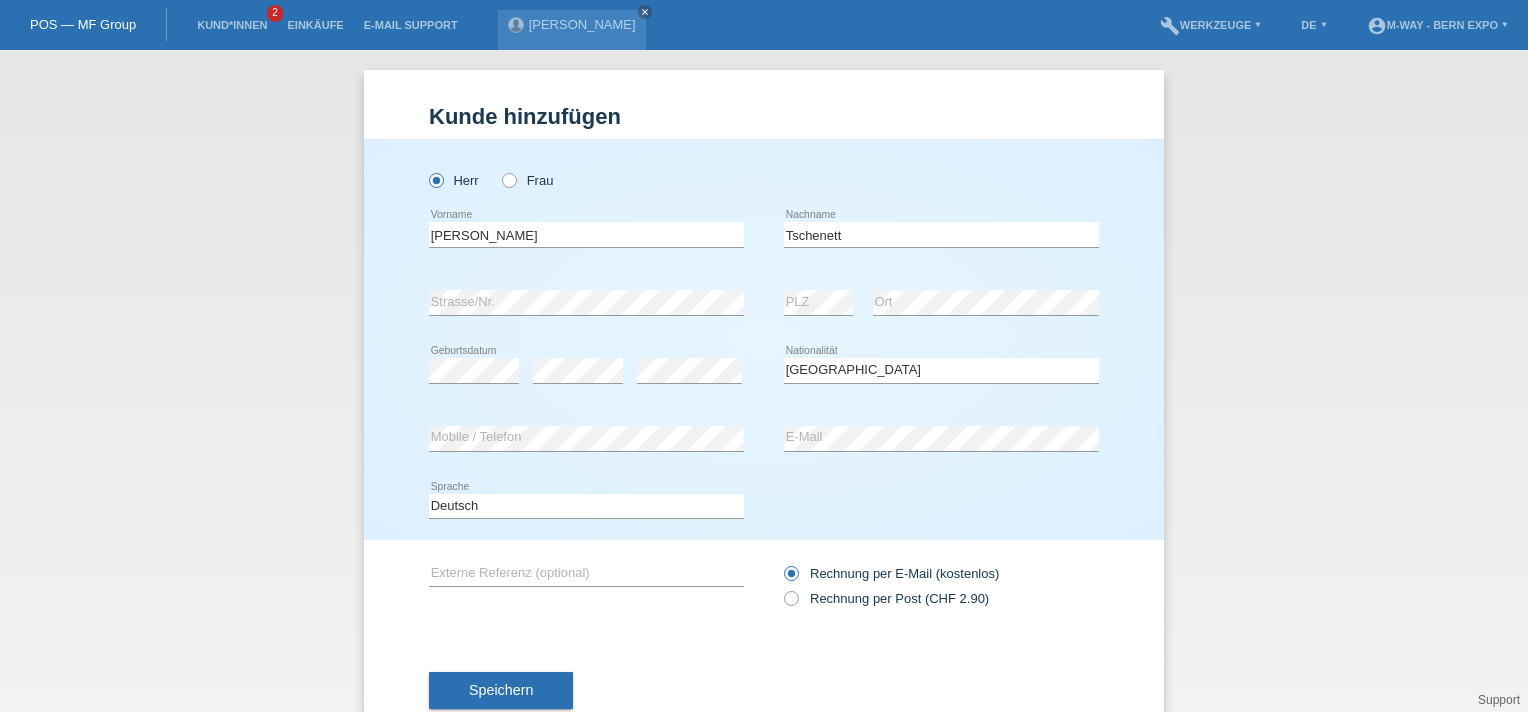click on "Deutsch
Français
Italiano
English
error
Sprache" at bounding box center [764, 507] 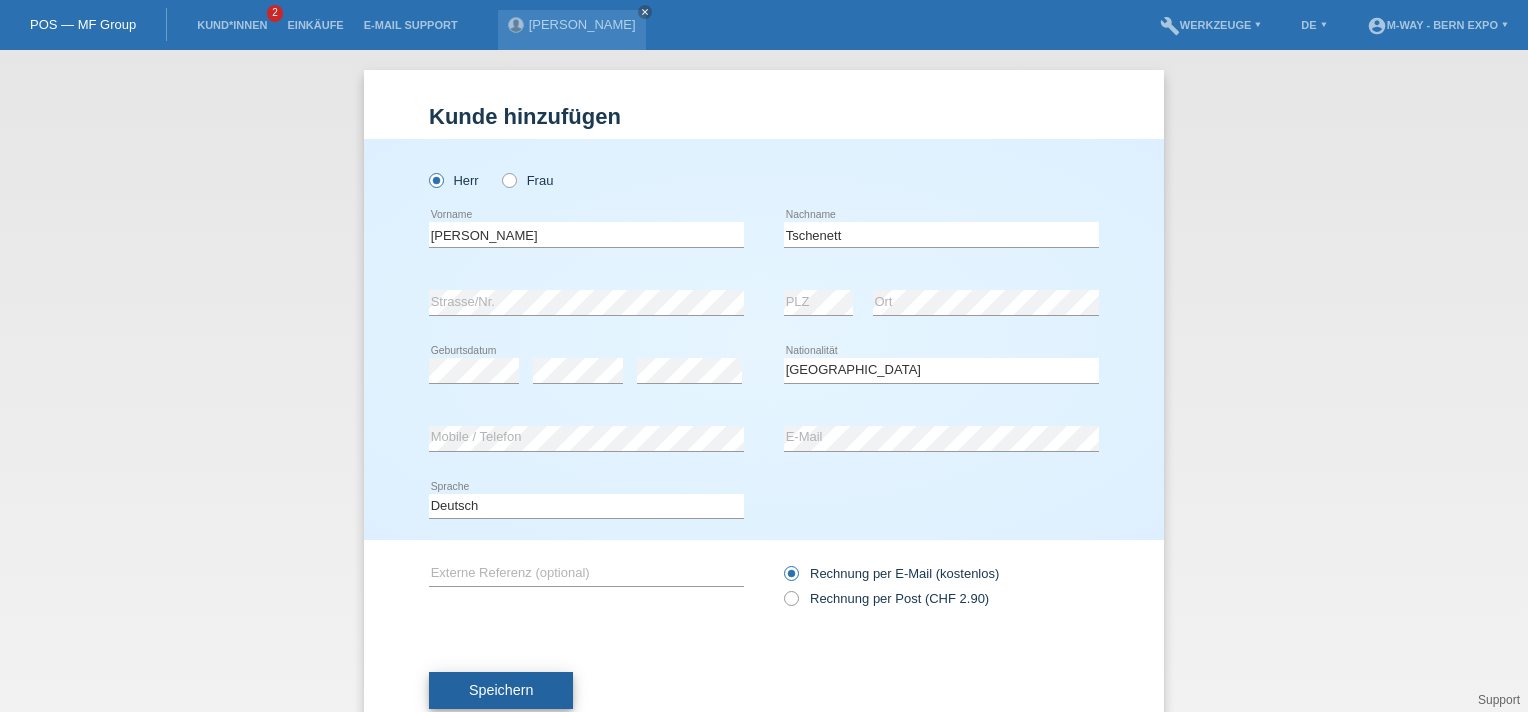 click on "Speichern" at bounding box center [501, 690] 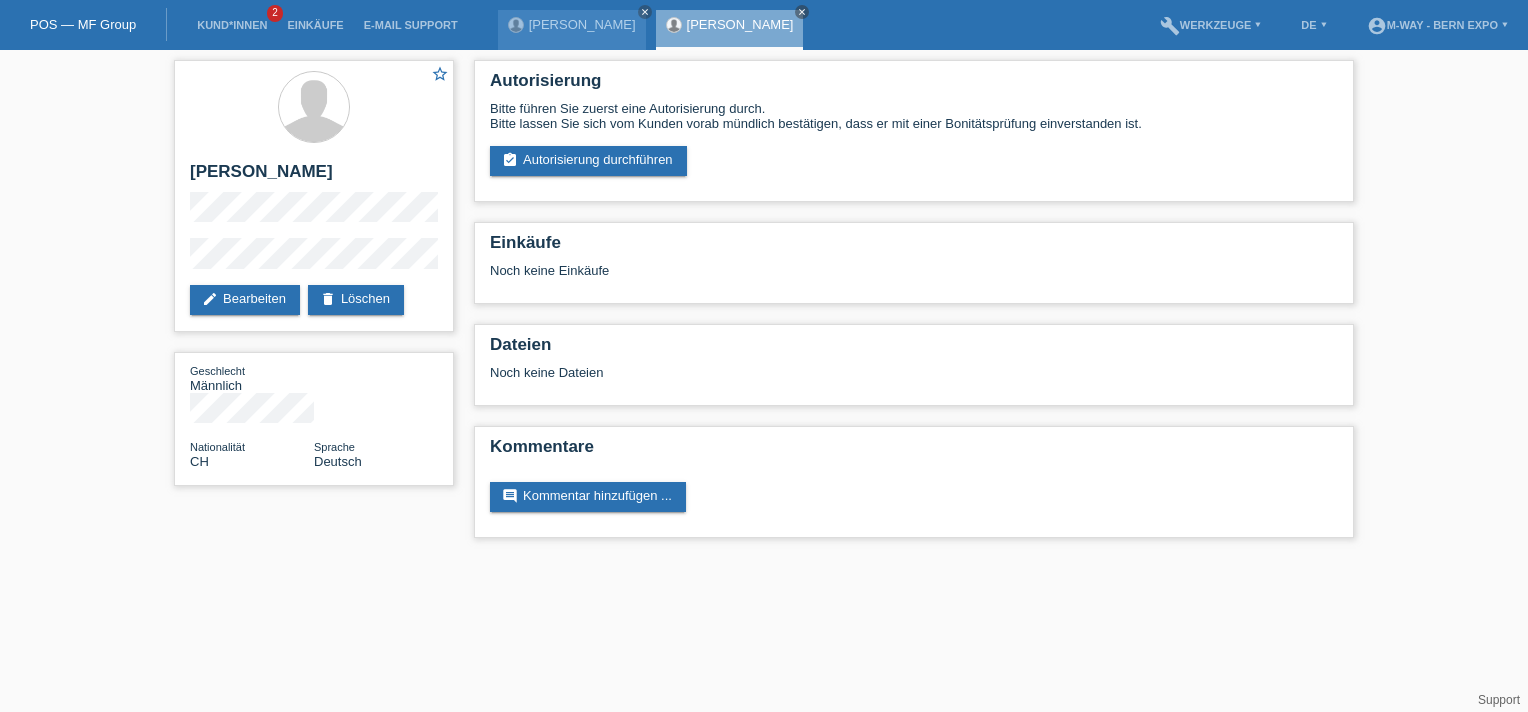 scroll, scrollTop: 0, scrollLeft: 0, axis: both 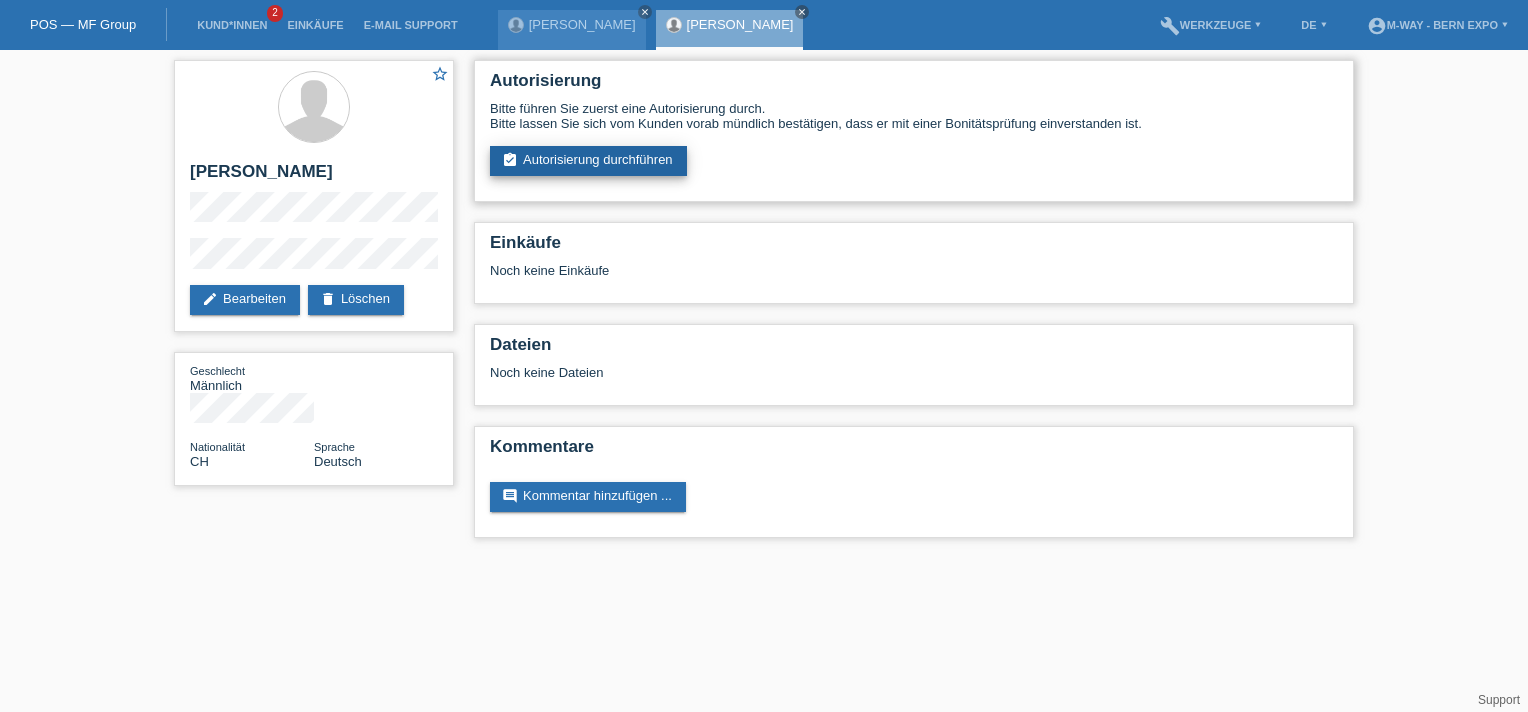 click on "assignment_turned_in  Autorisierung durchführen" at bounding box center (588, 161) 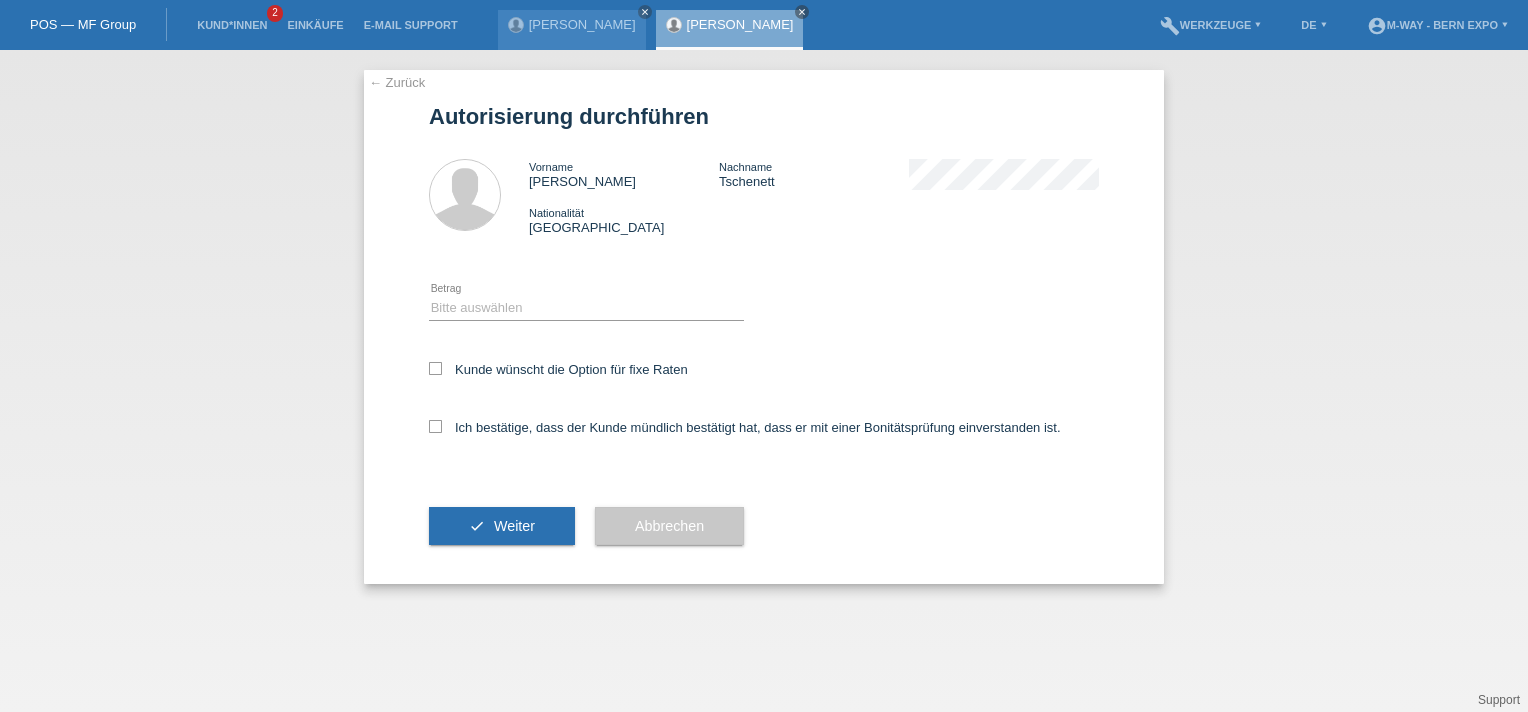 scroll, scrollTop: 0, scrollLeft: 0, axis: both 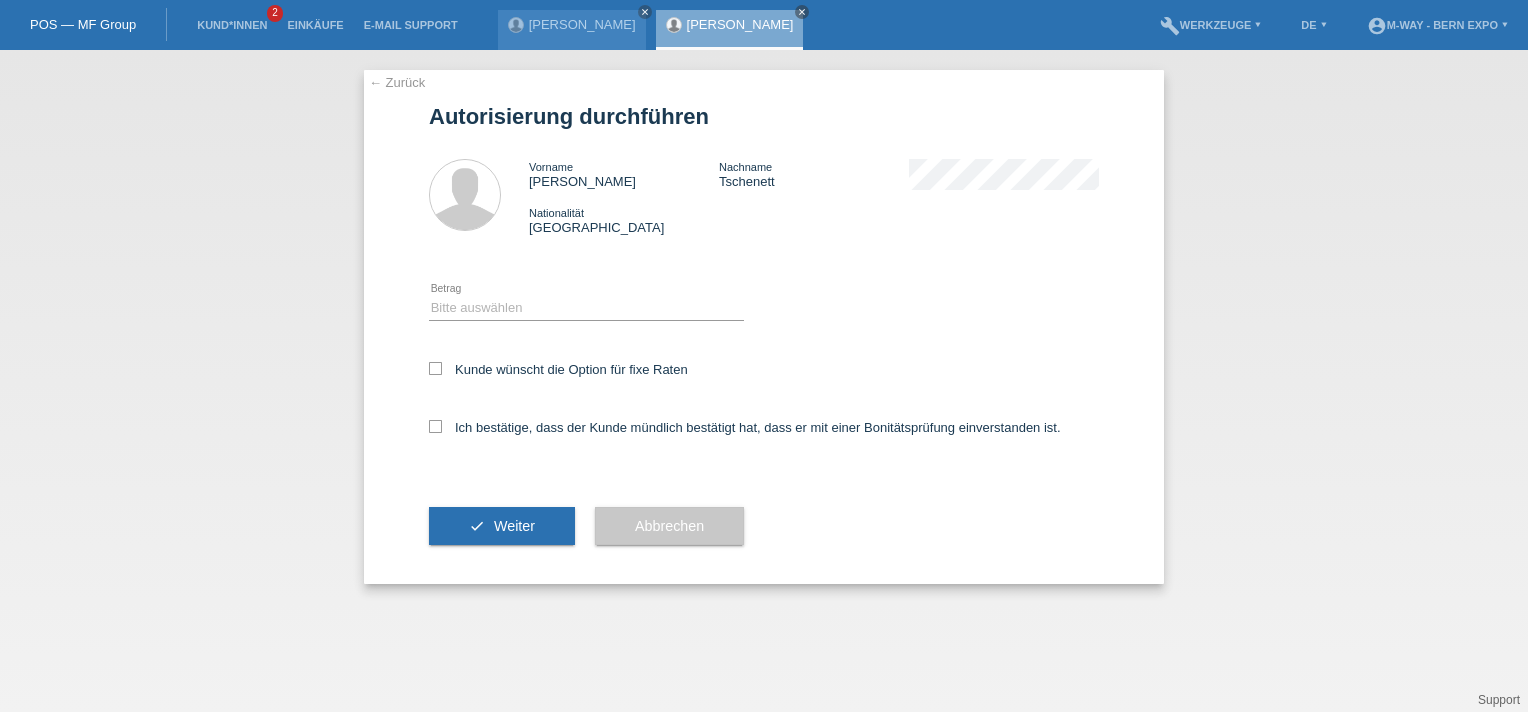 click at bounding box center (435, 426) 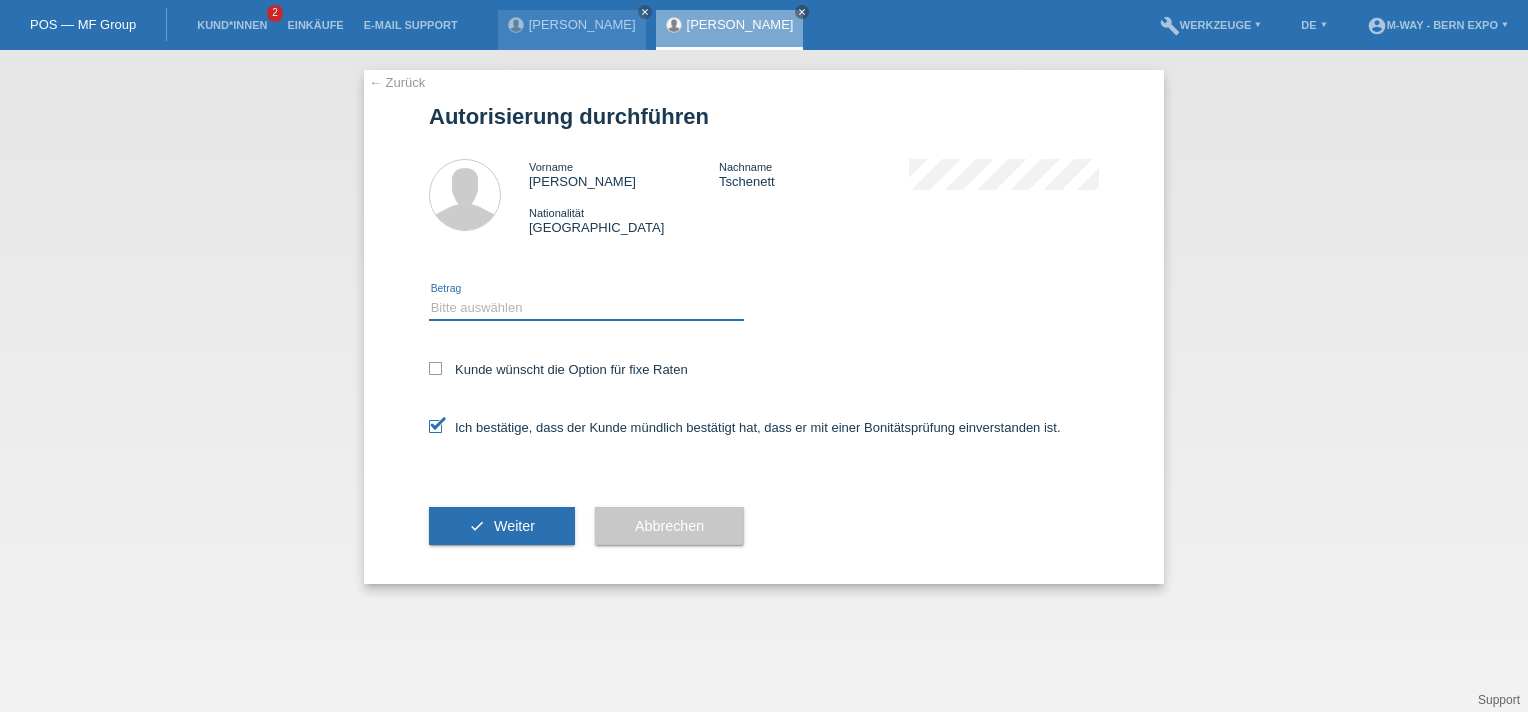 click on "Bitte auswählen
CHF 1.00 - CHF 499.00
CHF 500.00 - CHF 1'999.00
CHF 2'000.00 - CHF 15'000.00" at bounding box center [586, 308] 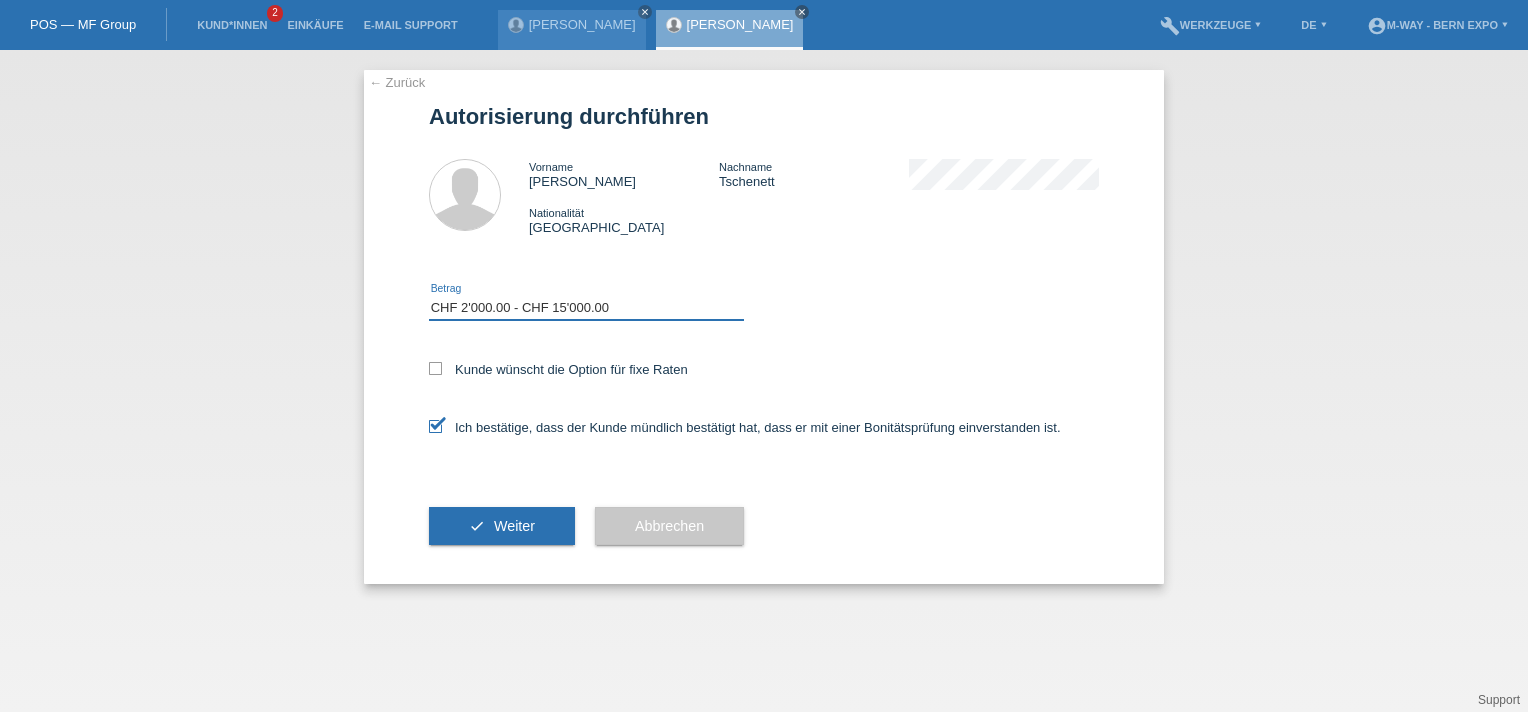 click on "Bitte auswählen
CHF 1.00 - CHF 499.00
CHF 500.00 - CHF 1'999.00
CHF 2'000.00 - CHF 15'000.00" at bounding box center (586, 308) 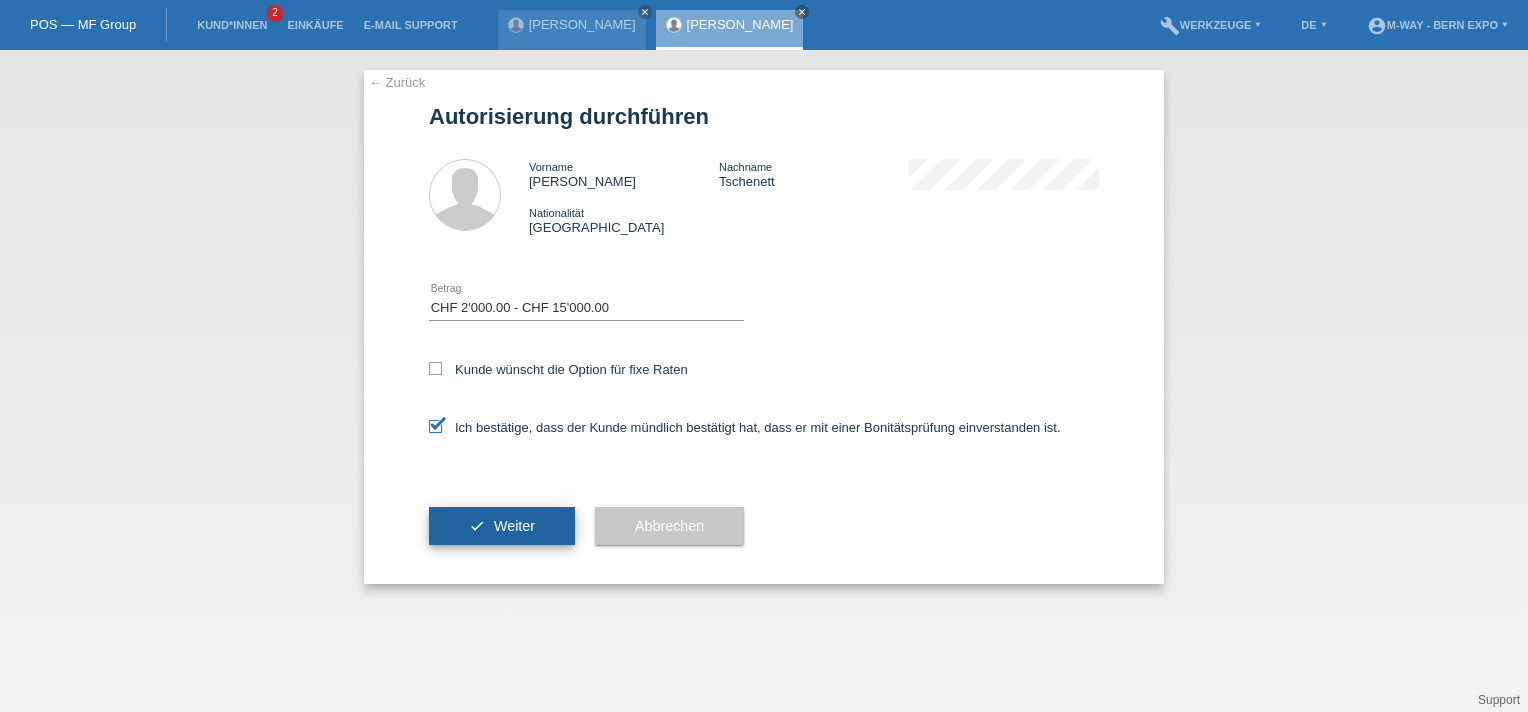 click on "check" at bounding box center [477, 526] 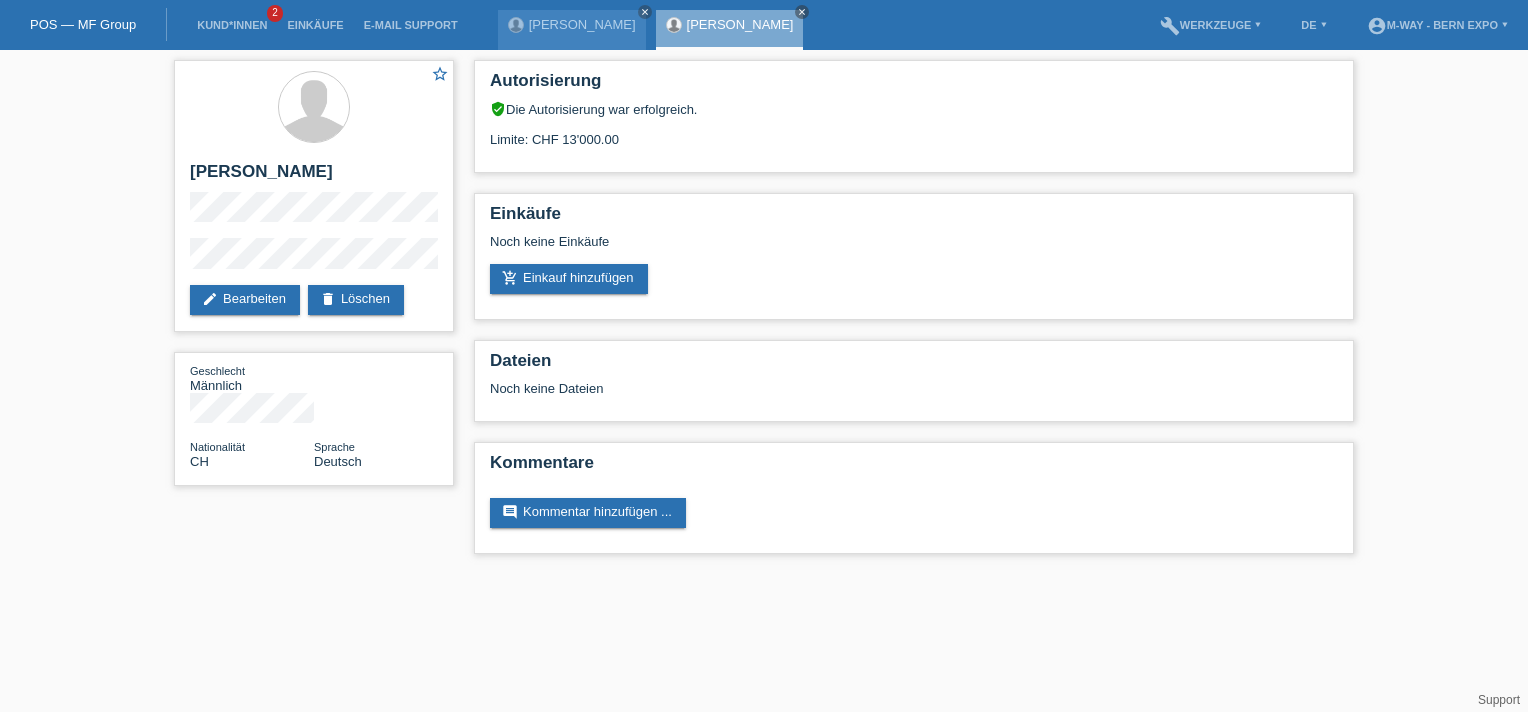 scroll, scrollTop: 0, scrollLeft: 0, axis: both 